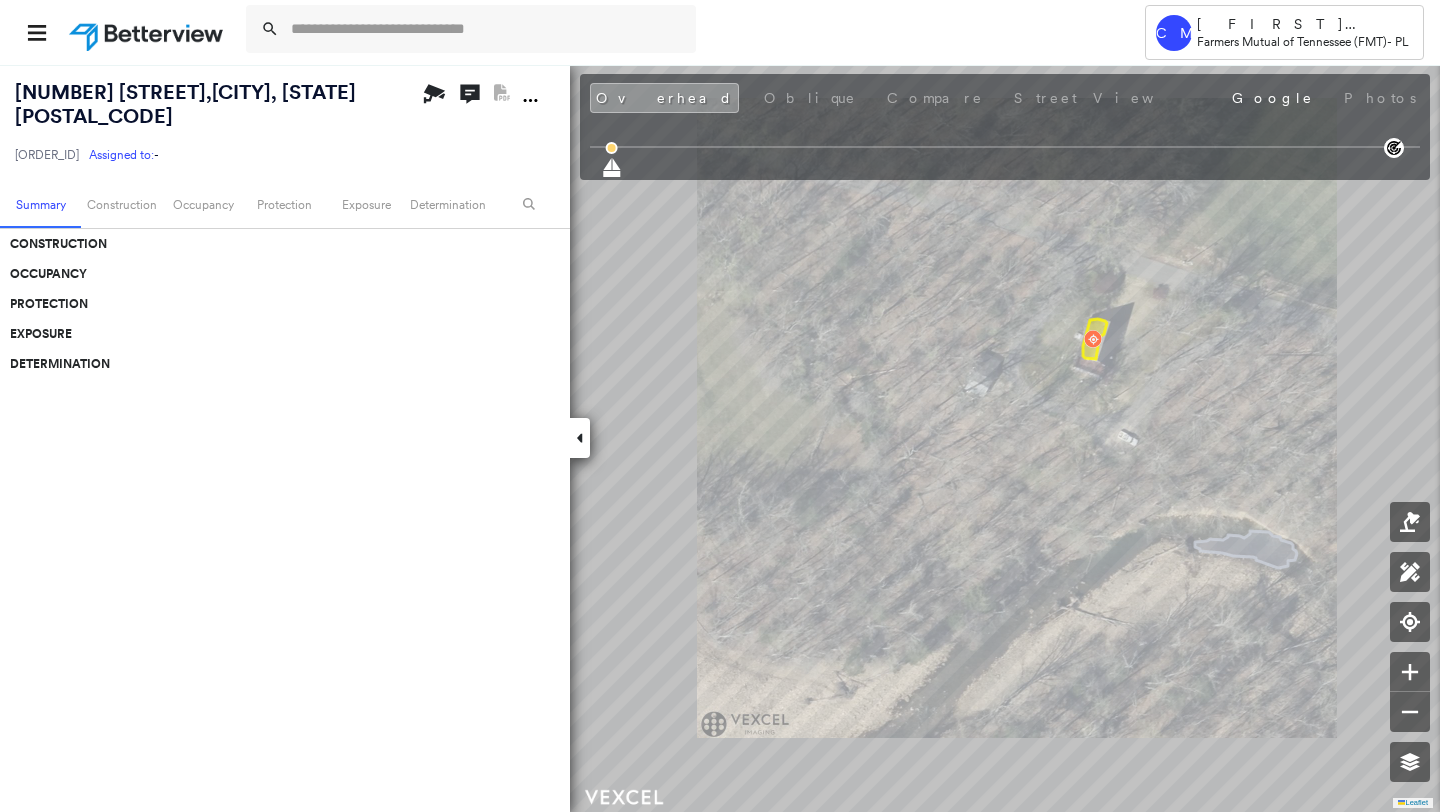 scroll, scrollTop: 0, scrollLeft: 0, axis: both 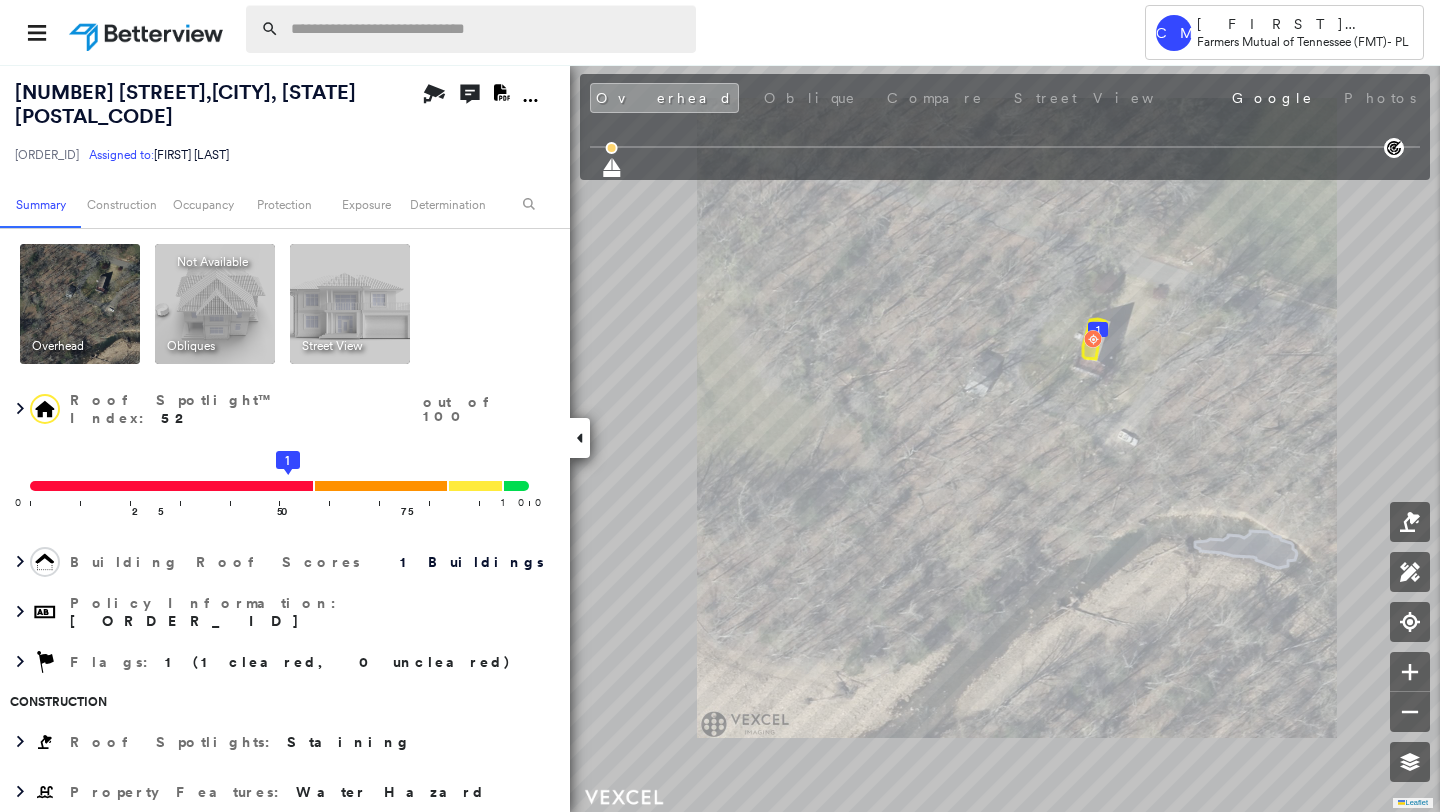 click at bounding box center [487, 29] 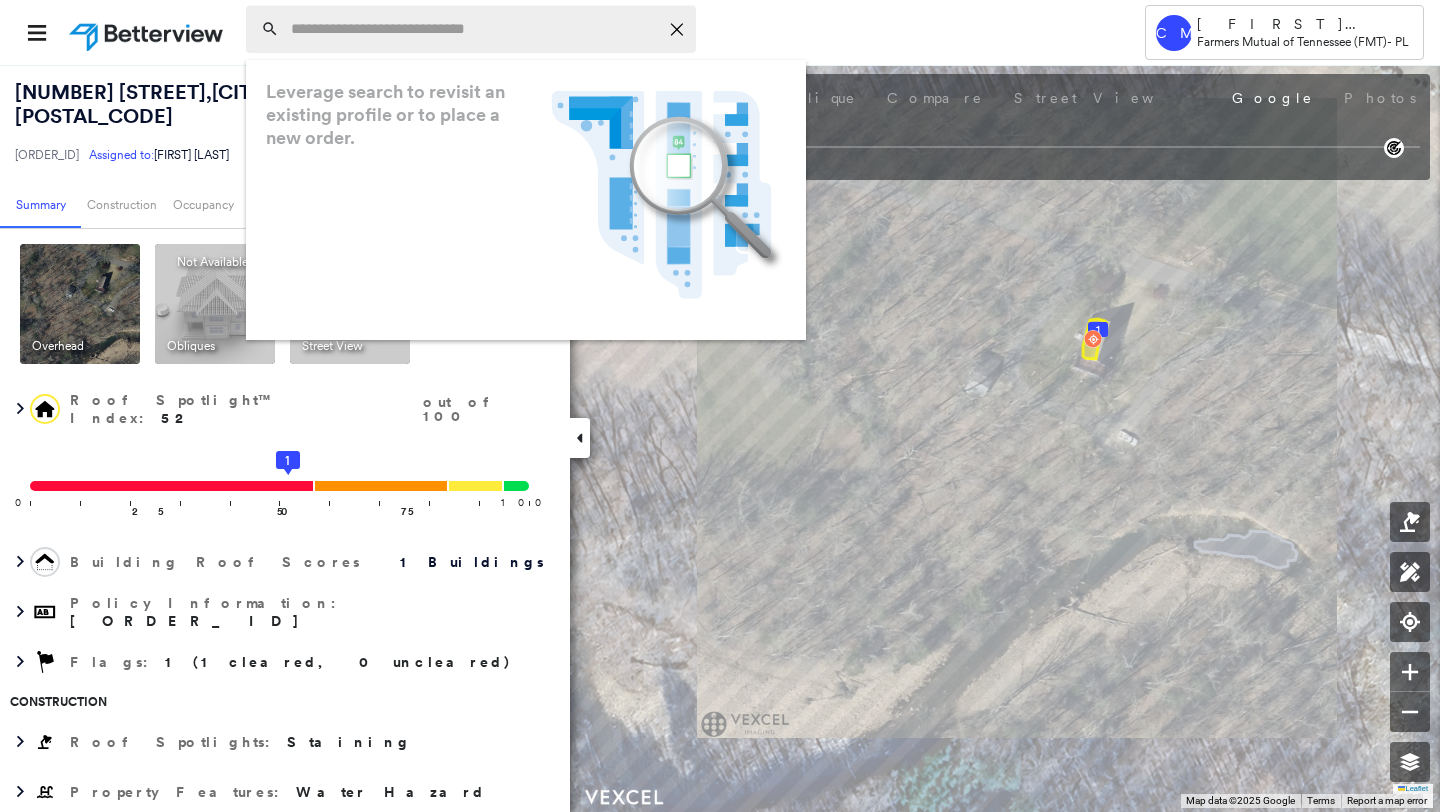 paste on "**********" 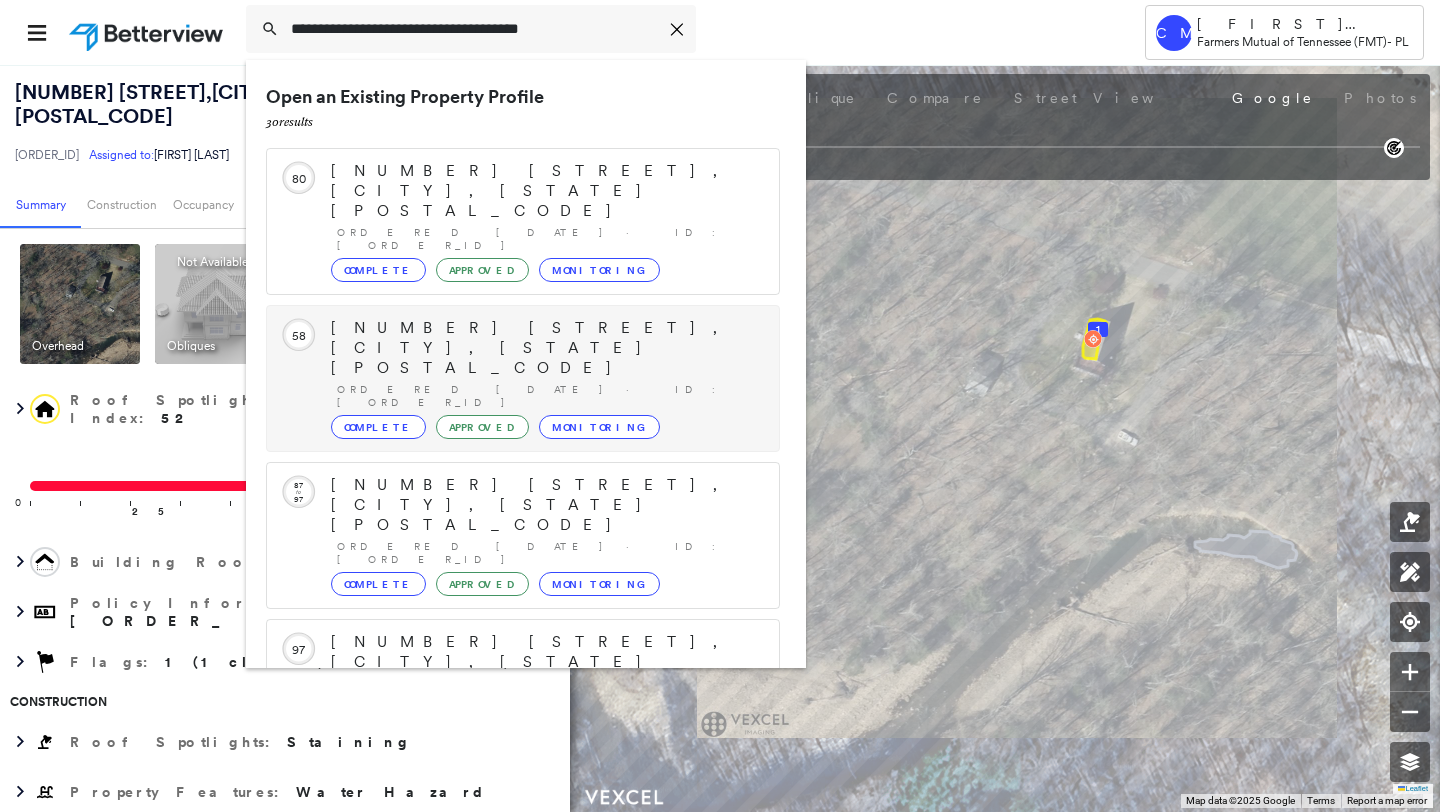 scroll, scrollTop: 211, scrollLeft: 0, axis: vertical 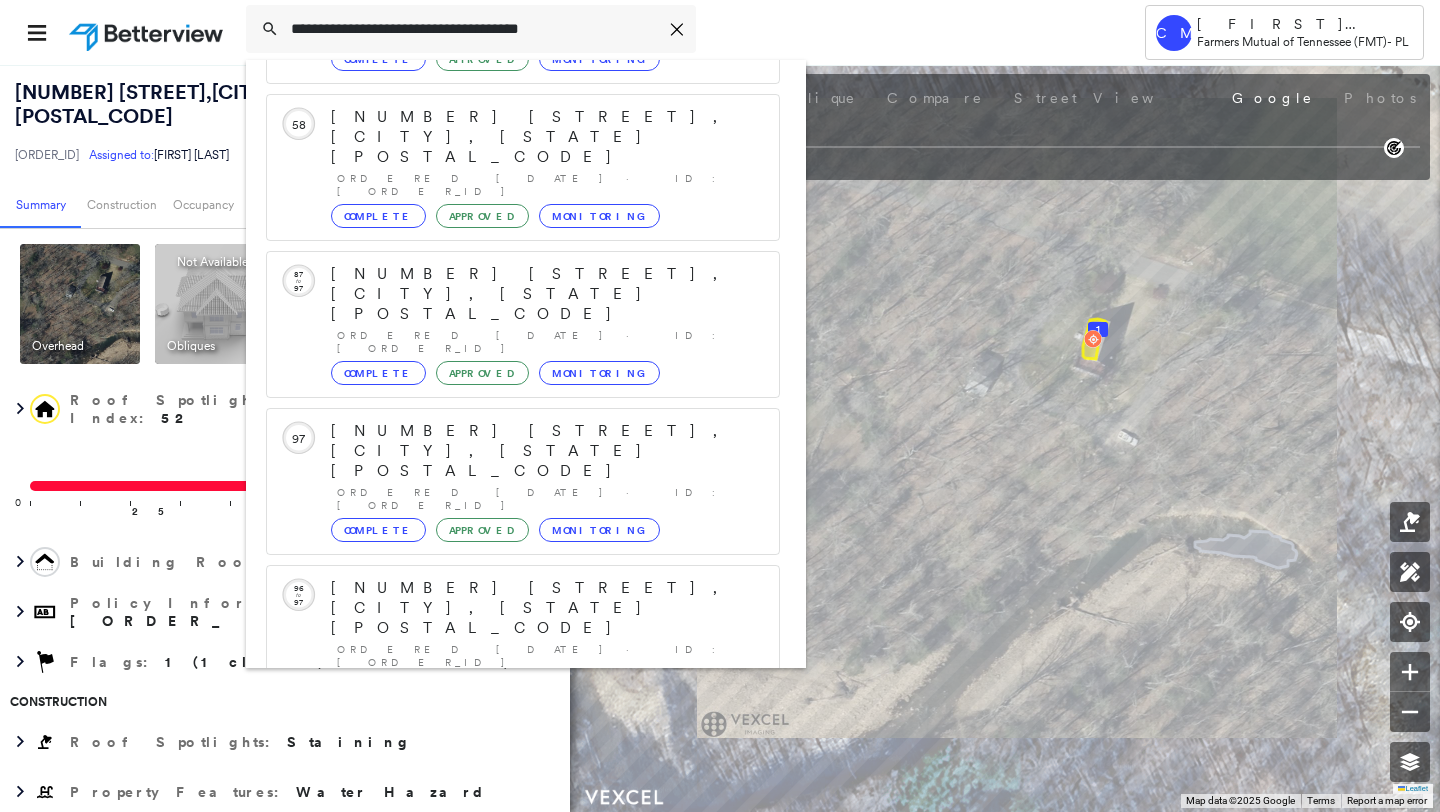 type on "**********" 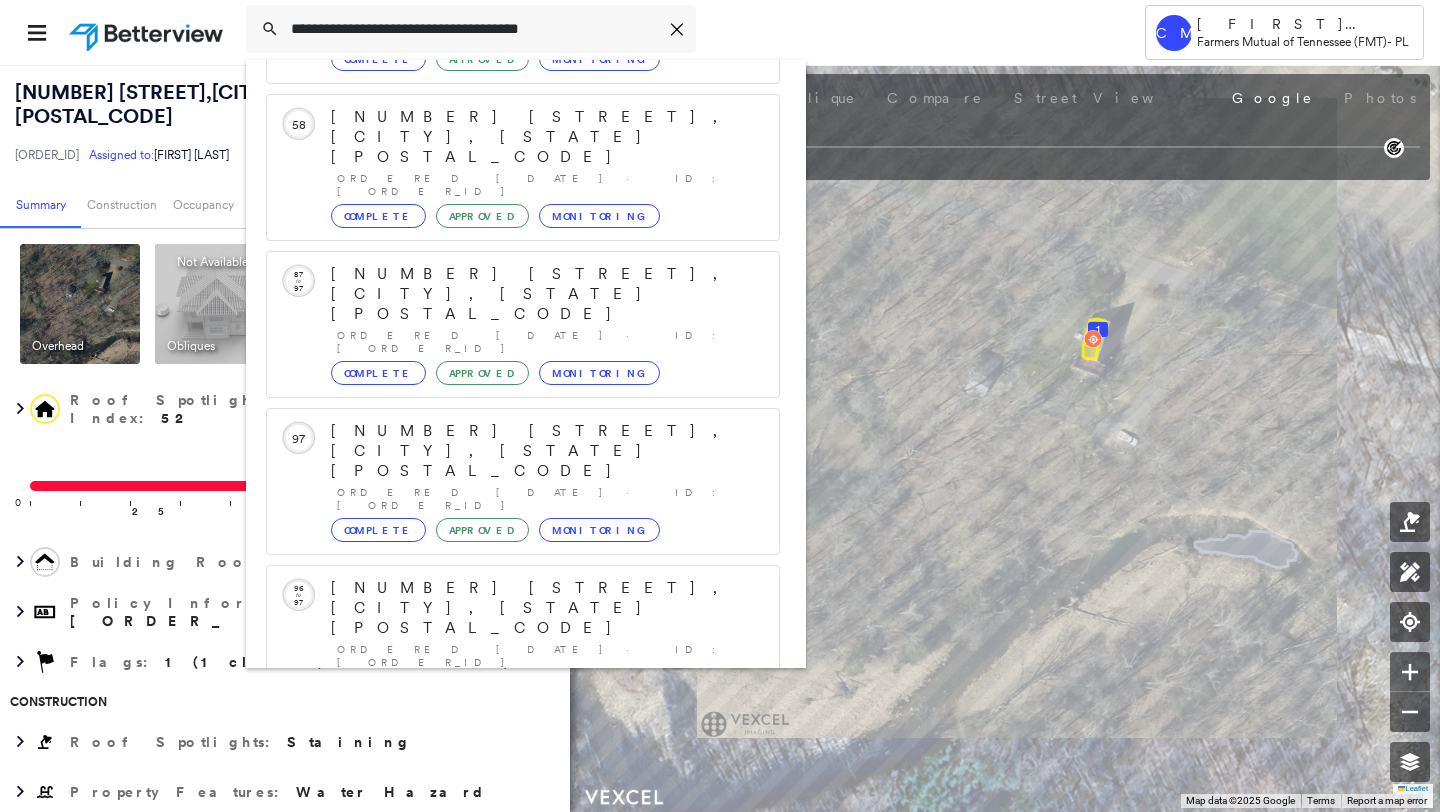 click on "[NUMBER] [STREET], [CITY], [STATE] [POSTAL_CODE]" at bounding box center [501, 900] 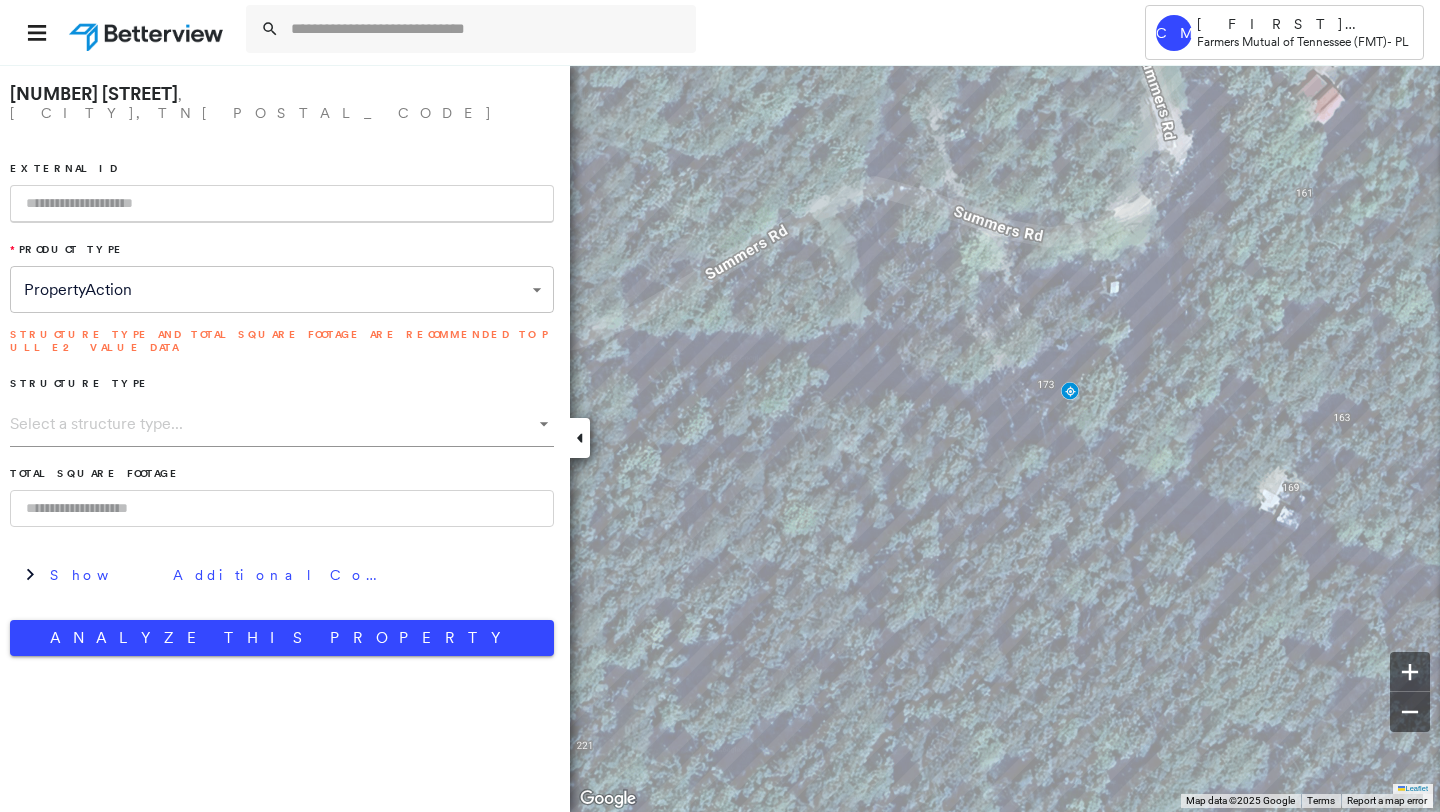 click at bounding box center [282, 204] 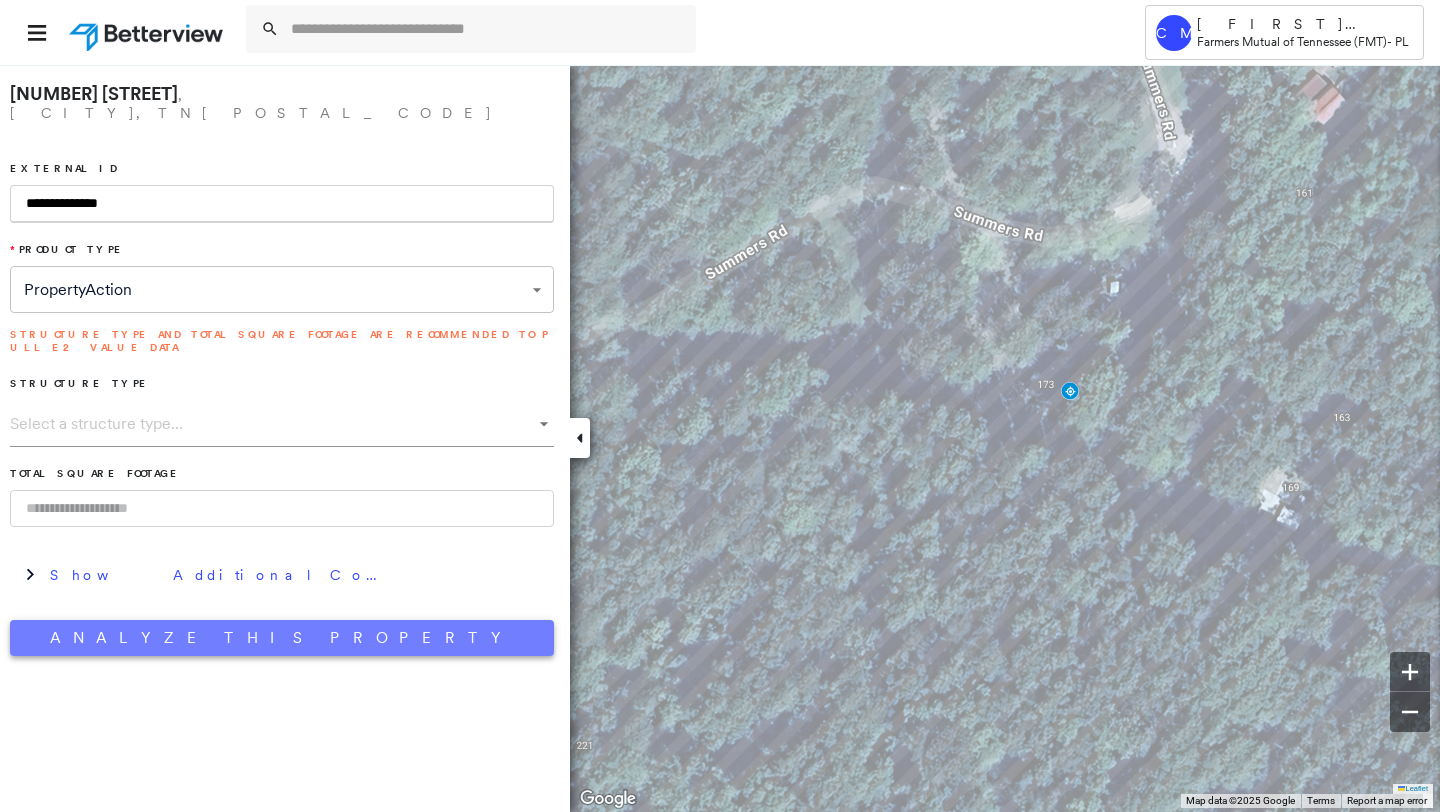 type on "**********" 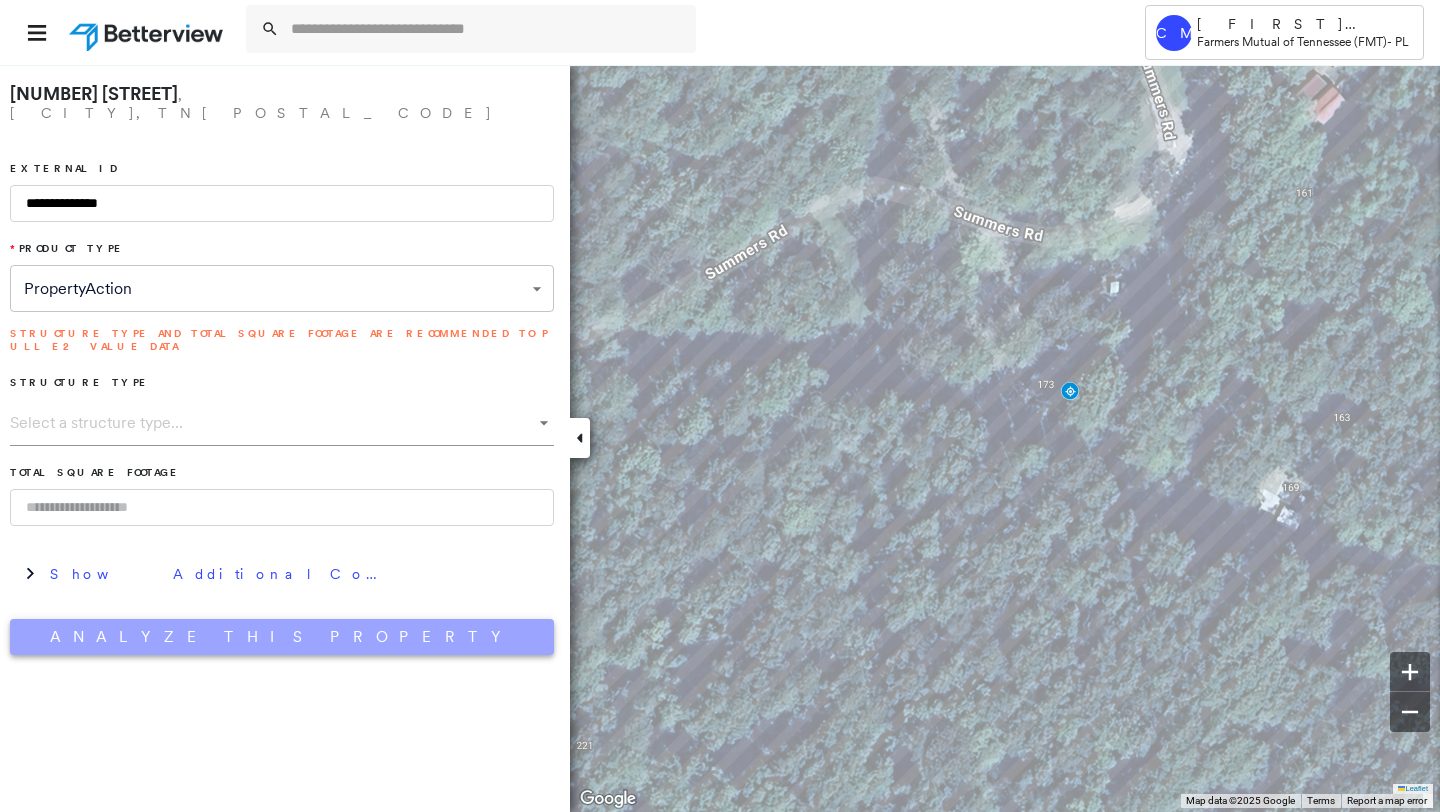 click on "Analyze This Property" at bounding box center [282, 637] 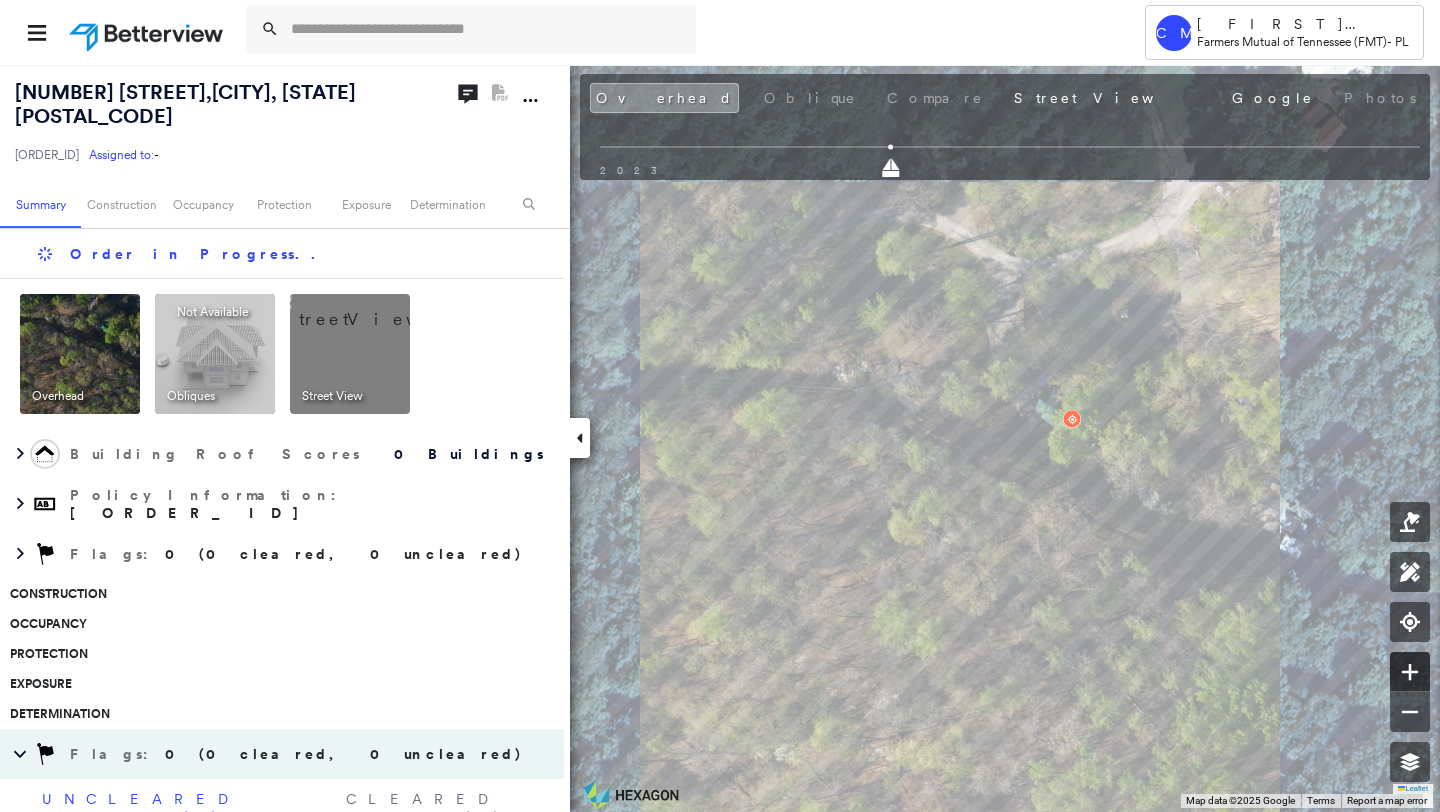 click at bounding box center (1410, 672) 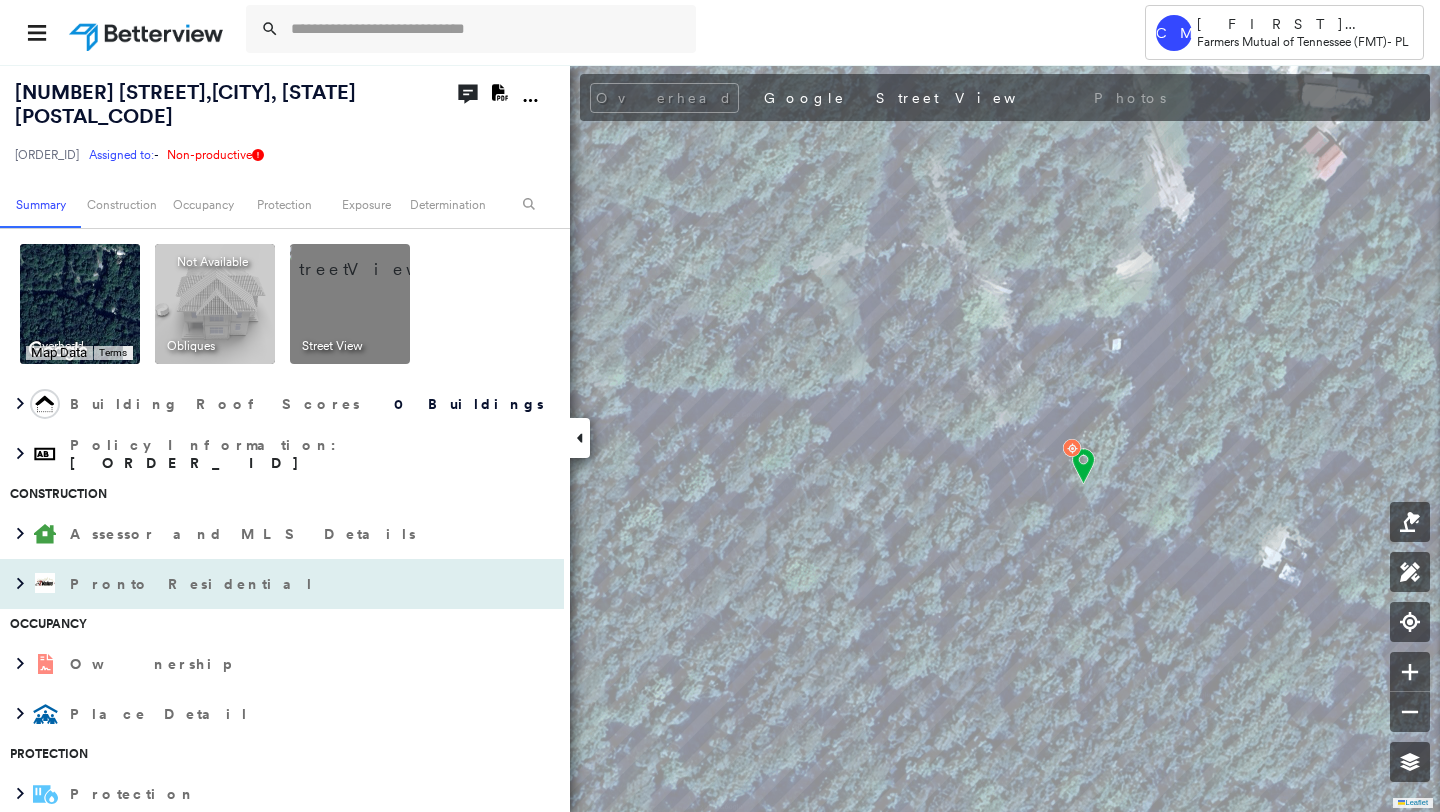 click on "Pronto Residential" at bounding box center [262, 584] 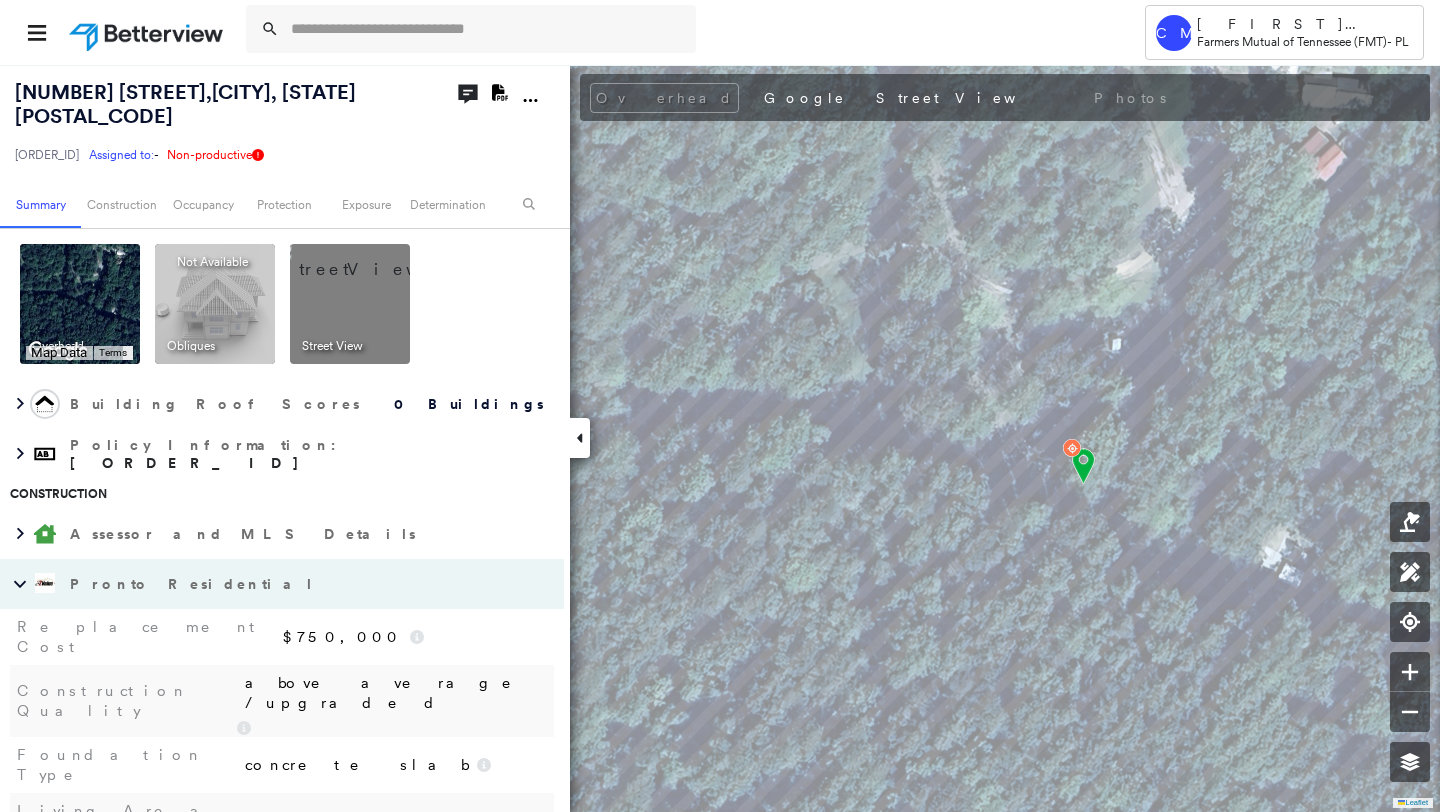 click on "Pronto Residential" at bounding box center (262, 584) 